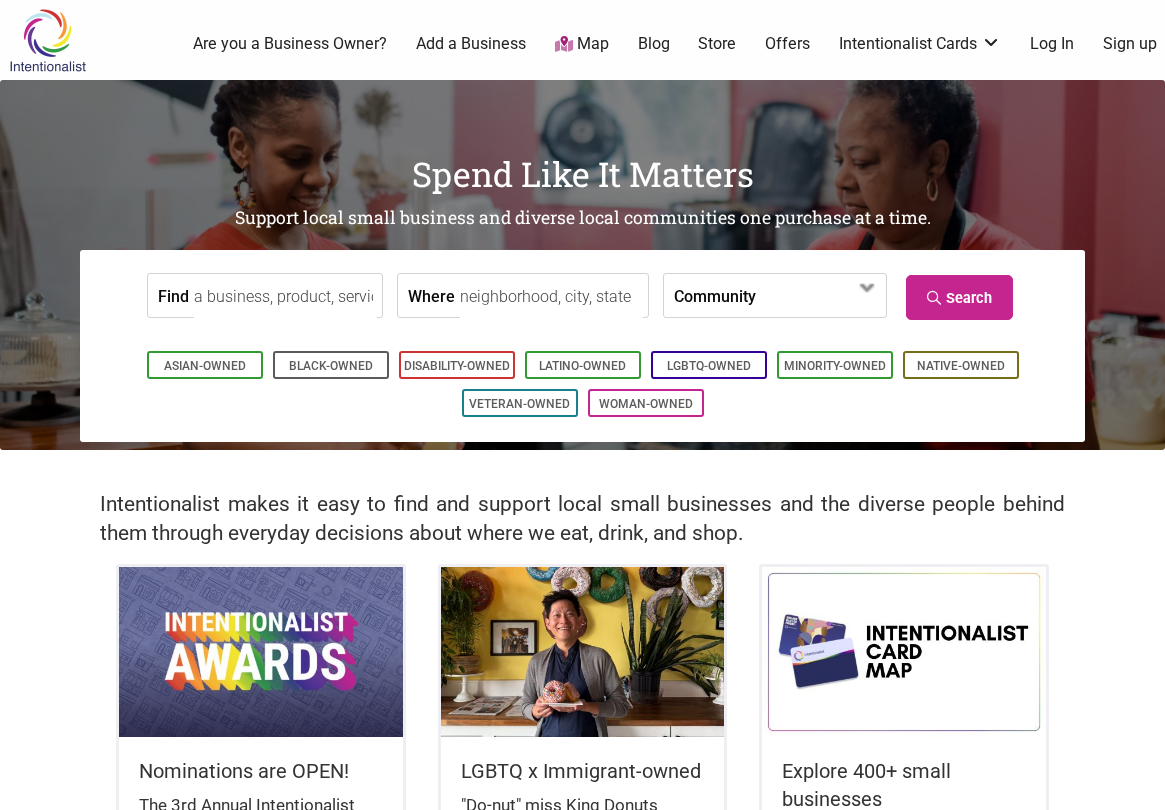 scroll, scrollTop: 0, scrollLeft: 0, axis: both 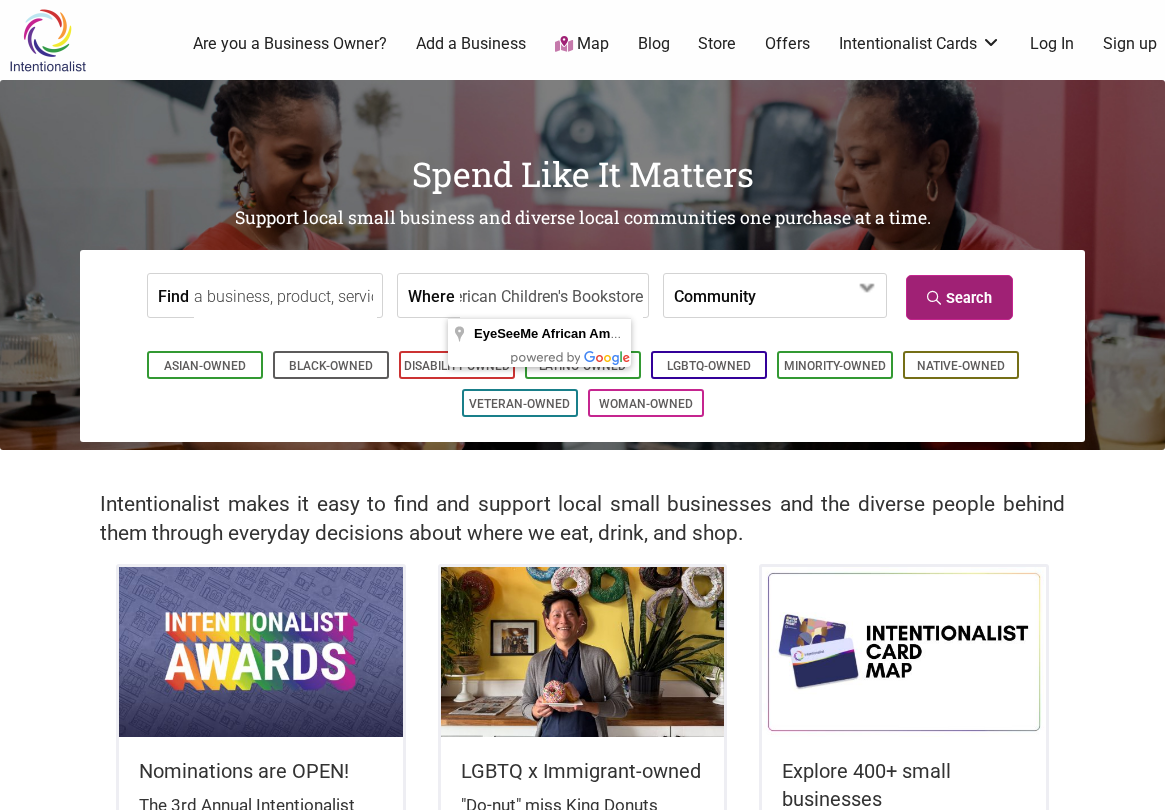 type on "EyeSeeMe African American Children's Bookstore" 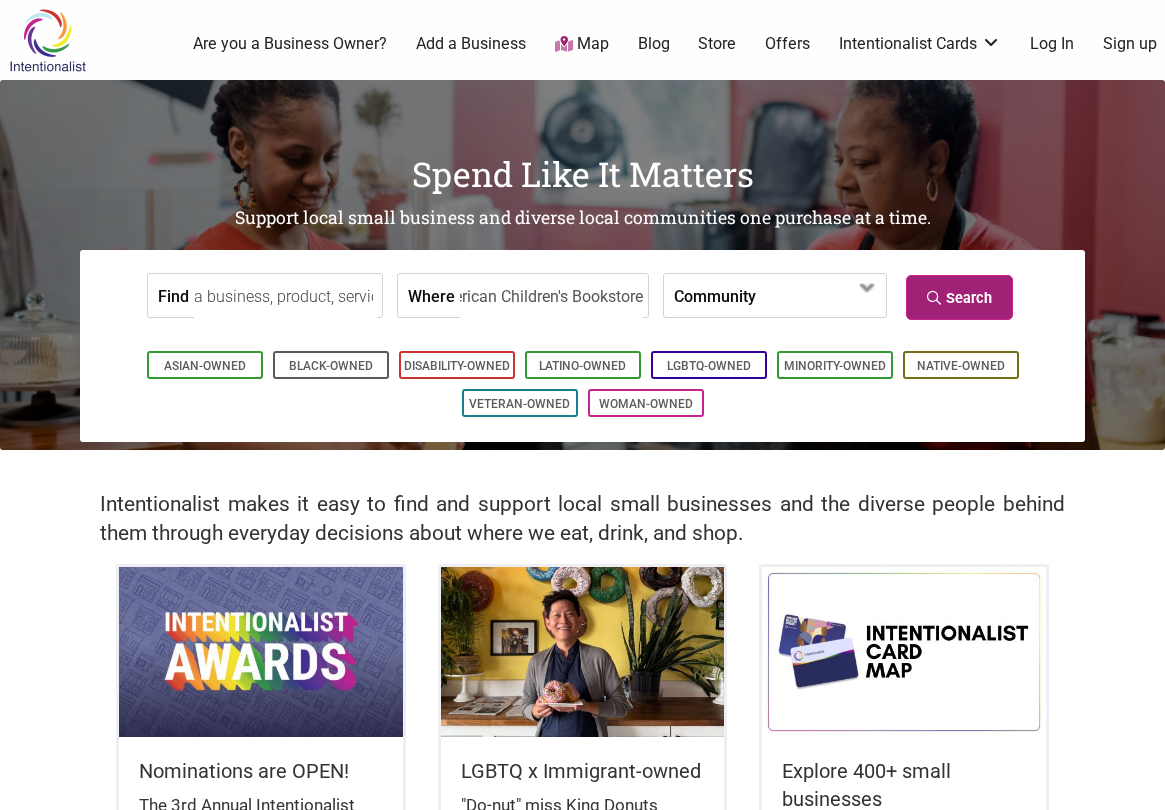 scroll, scrollTop: 0, scrollLeft: 0, axis: both 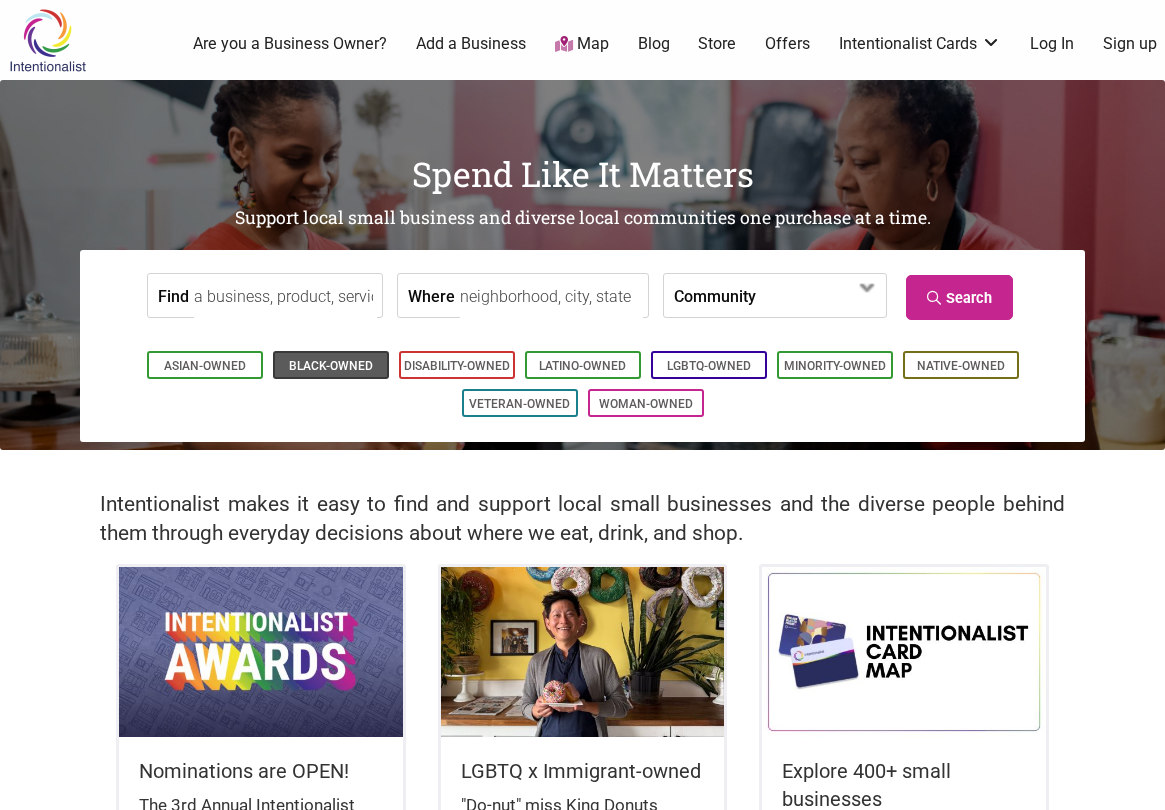 click on "Black-Owned" at bounding box center [331, 366] 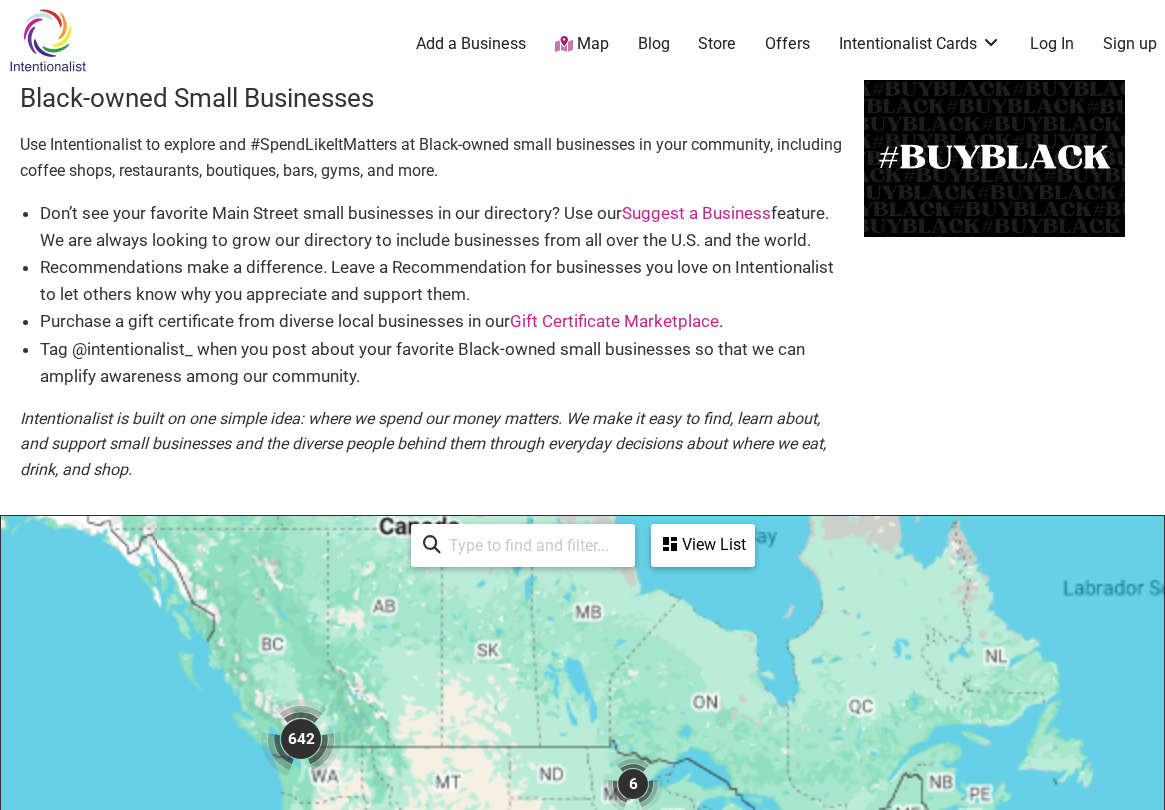 scroll, scrollTop: 500, scrollLeft: 0, axis: vertical 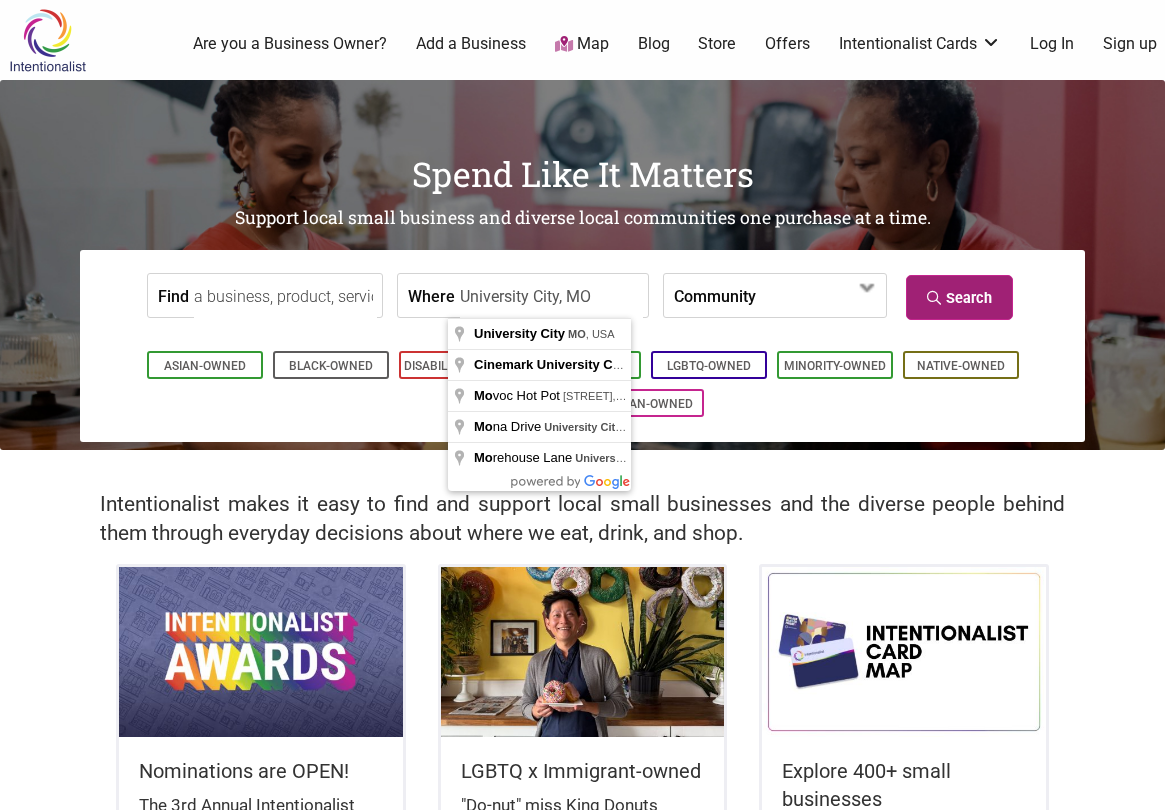 type on "University City, MO" 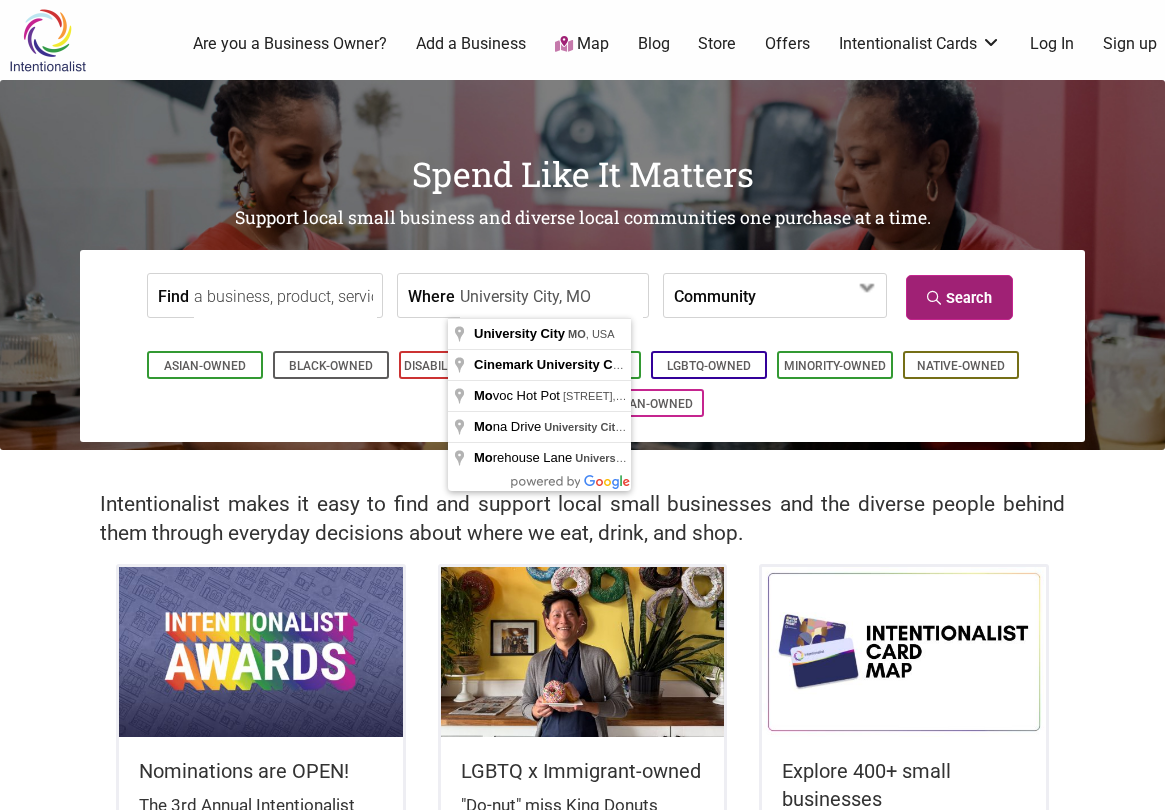 click on "Search" at bounding box center (959, 297) 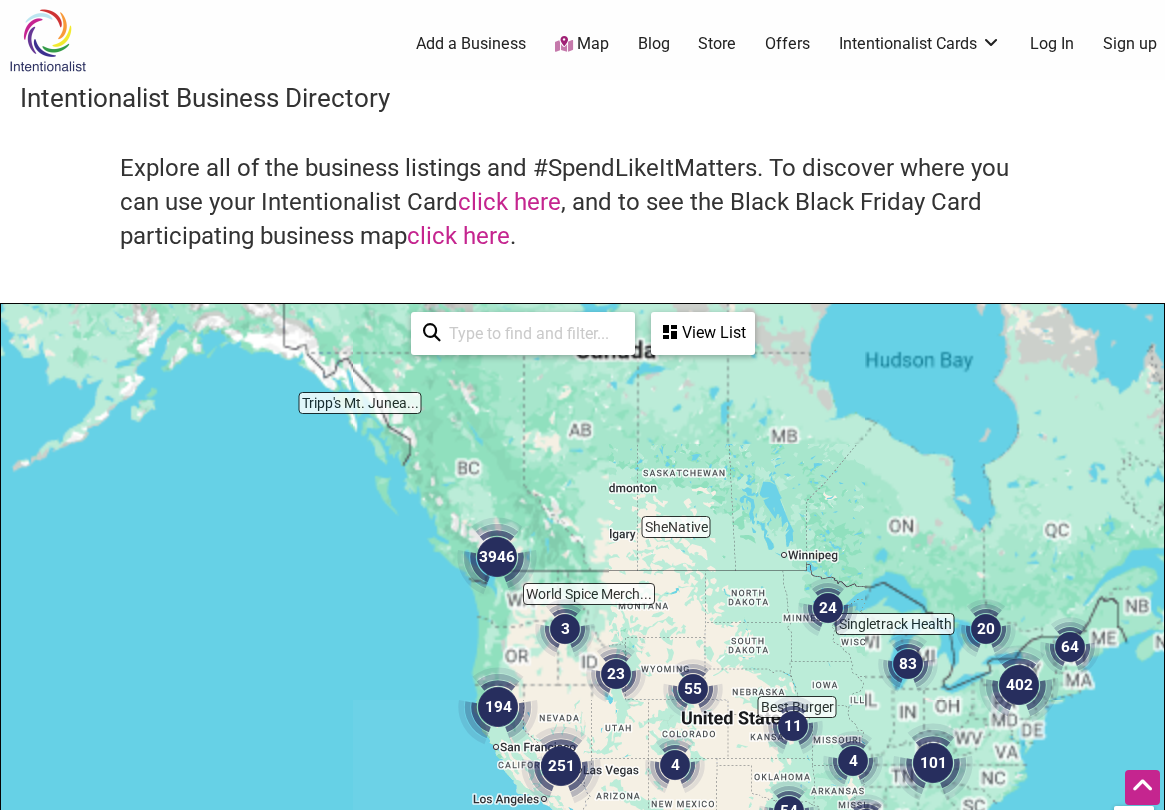 scroll, scrollTop: 500, scrollLeft: 0, axis: vertical 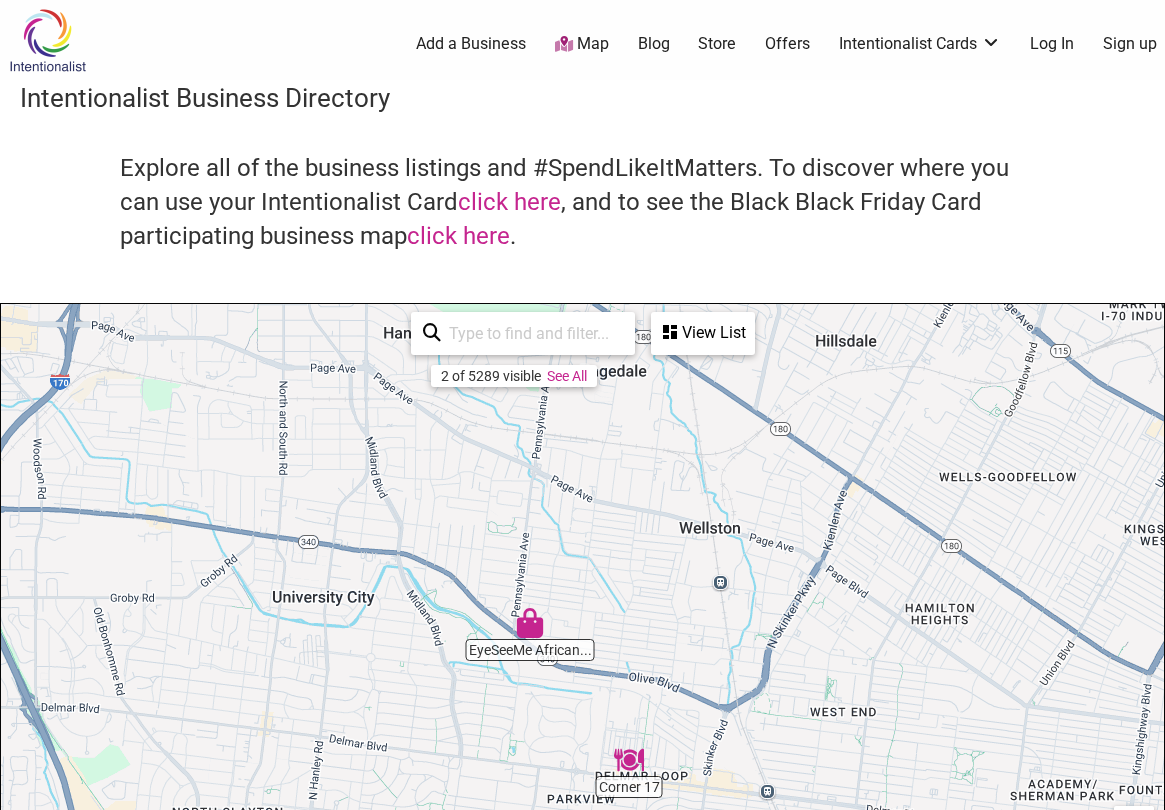 click at bounding box center (530, 623) 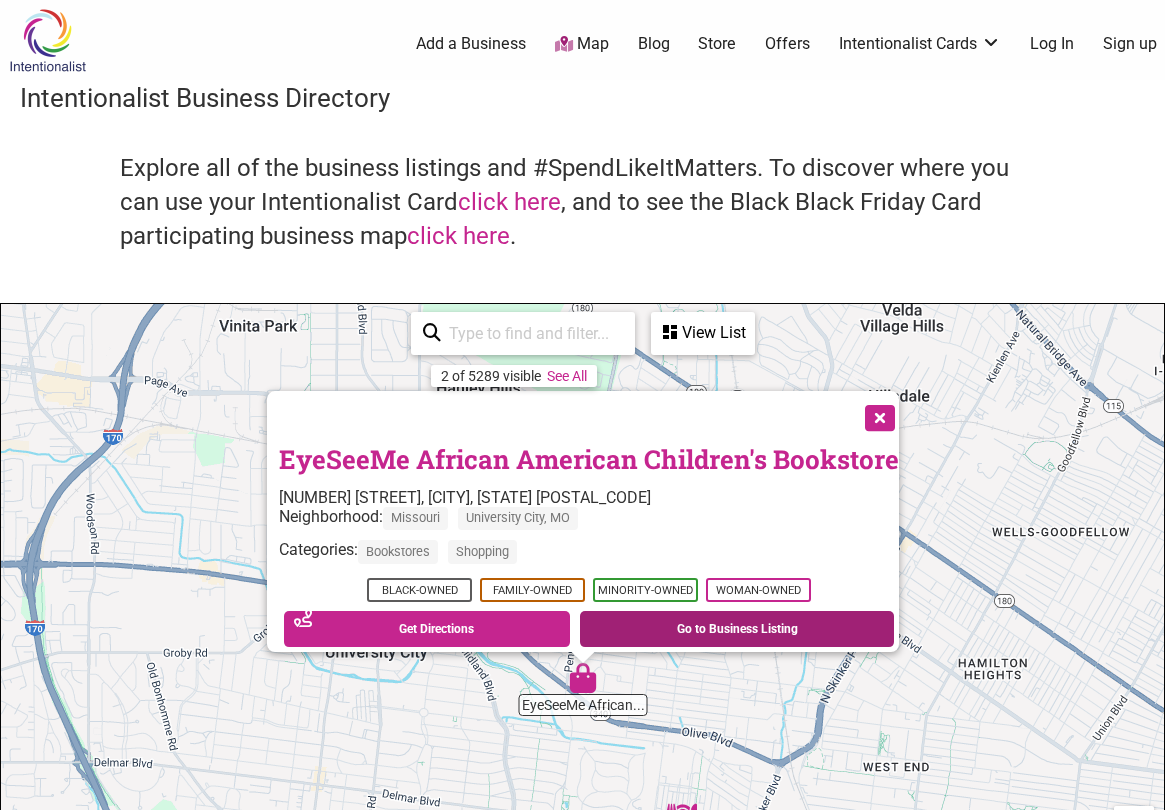 click on "Go to Business Listing" at bounding box center (737, 629) 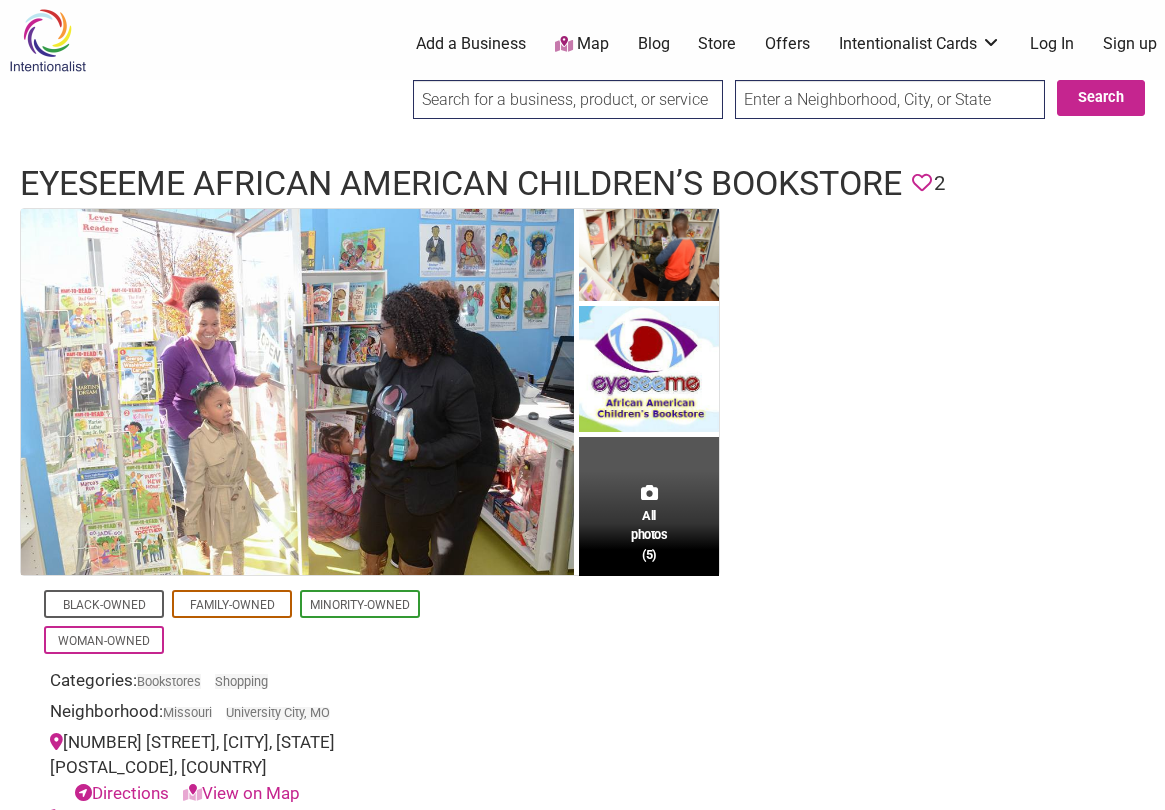 scroll, scrollTop: 0, scrollLeft: 0, axis: both 